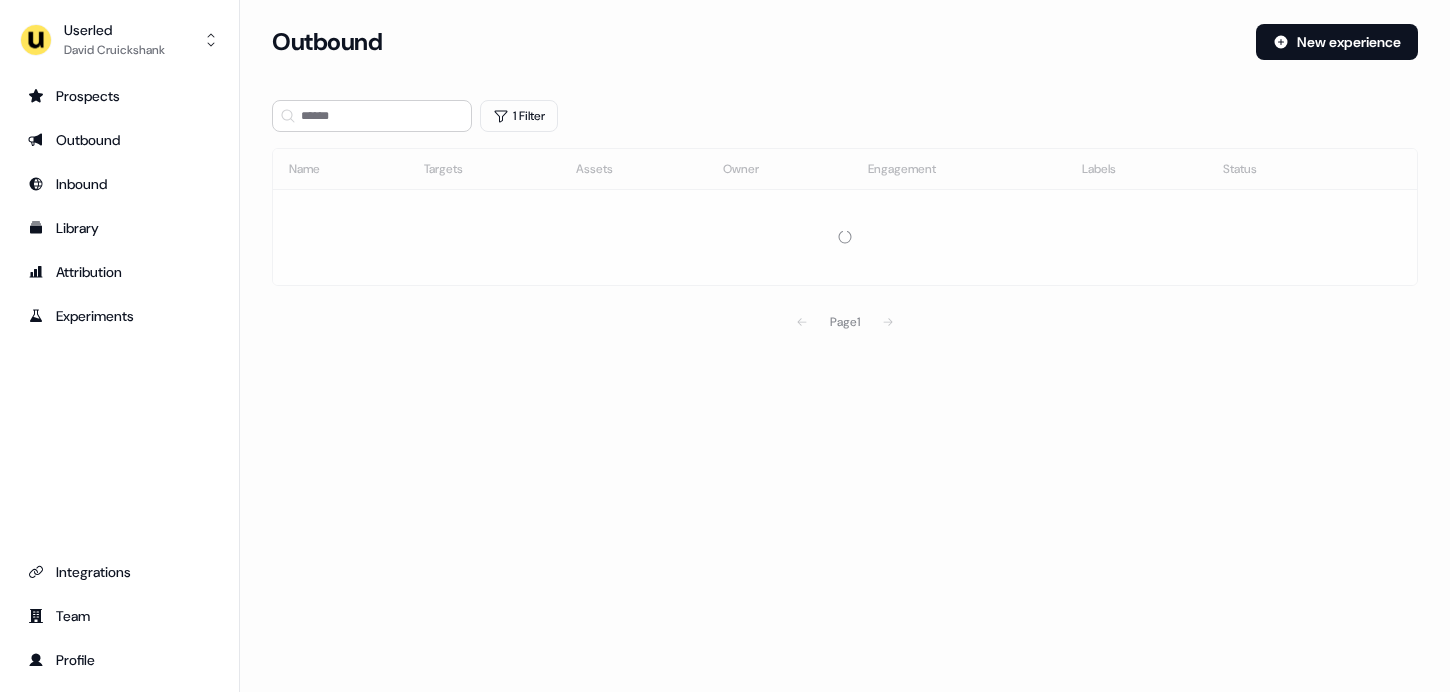 scroll, scrollTop: 0, scrollLeft: 0, axis: both 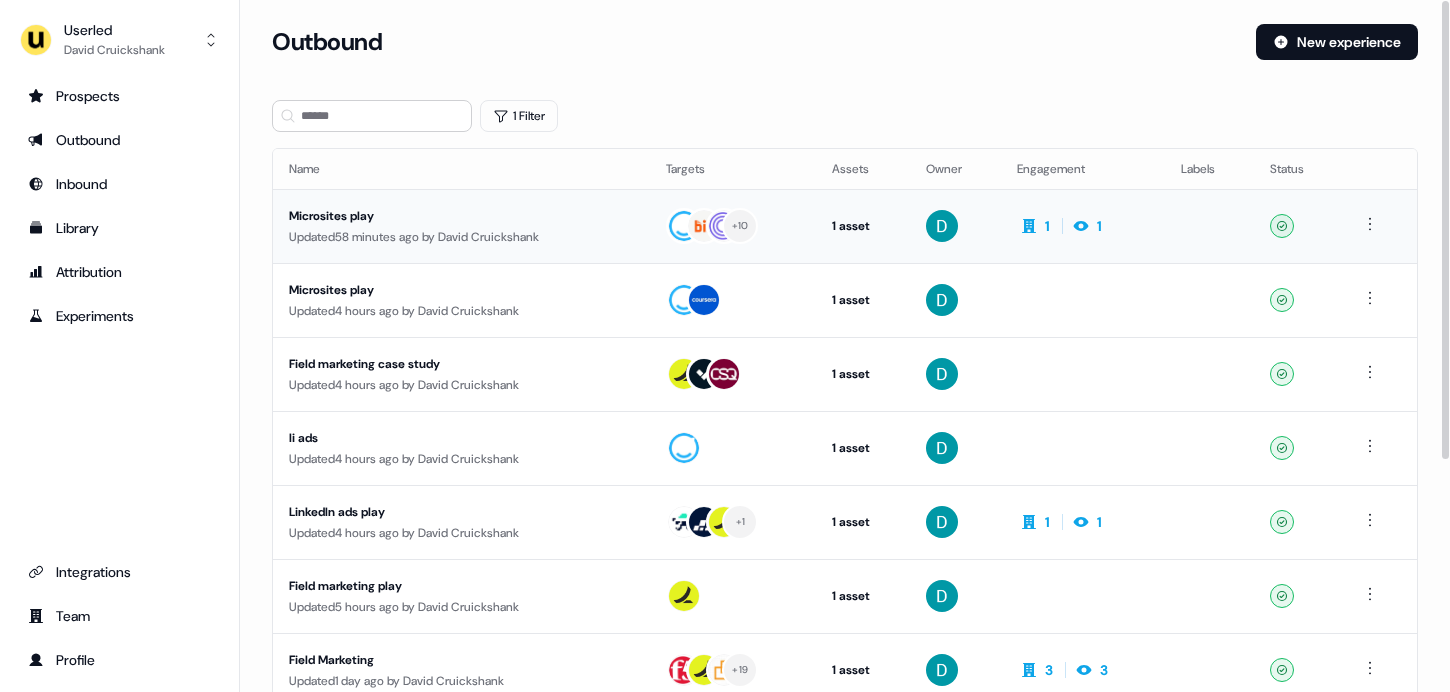 click on "Microsites play" at bounding box center [461, 216] 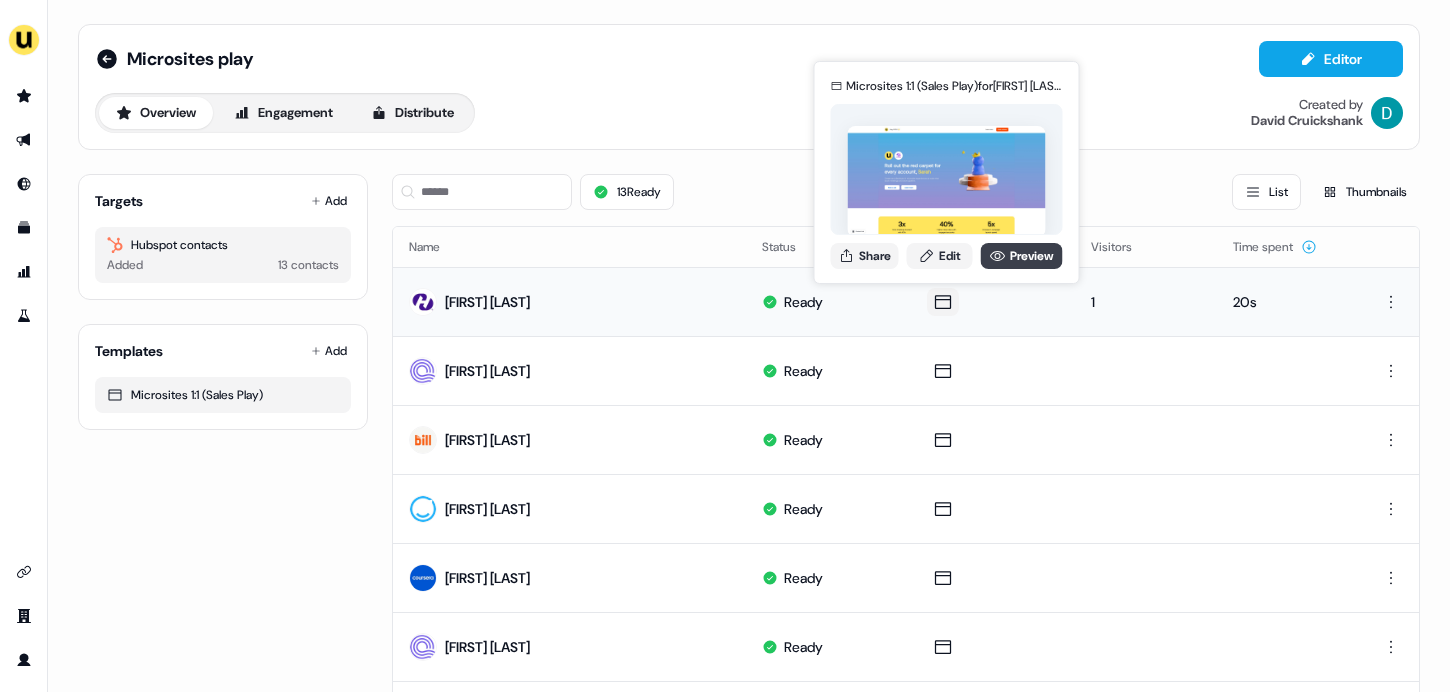 click on "Preview" at bounding box center (1022, 256) 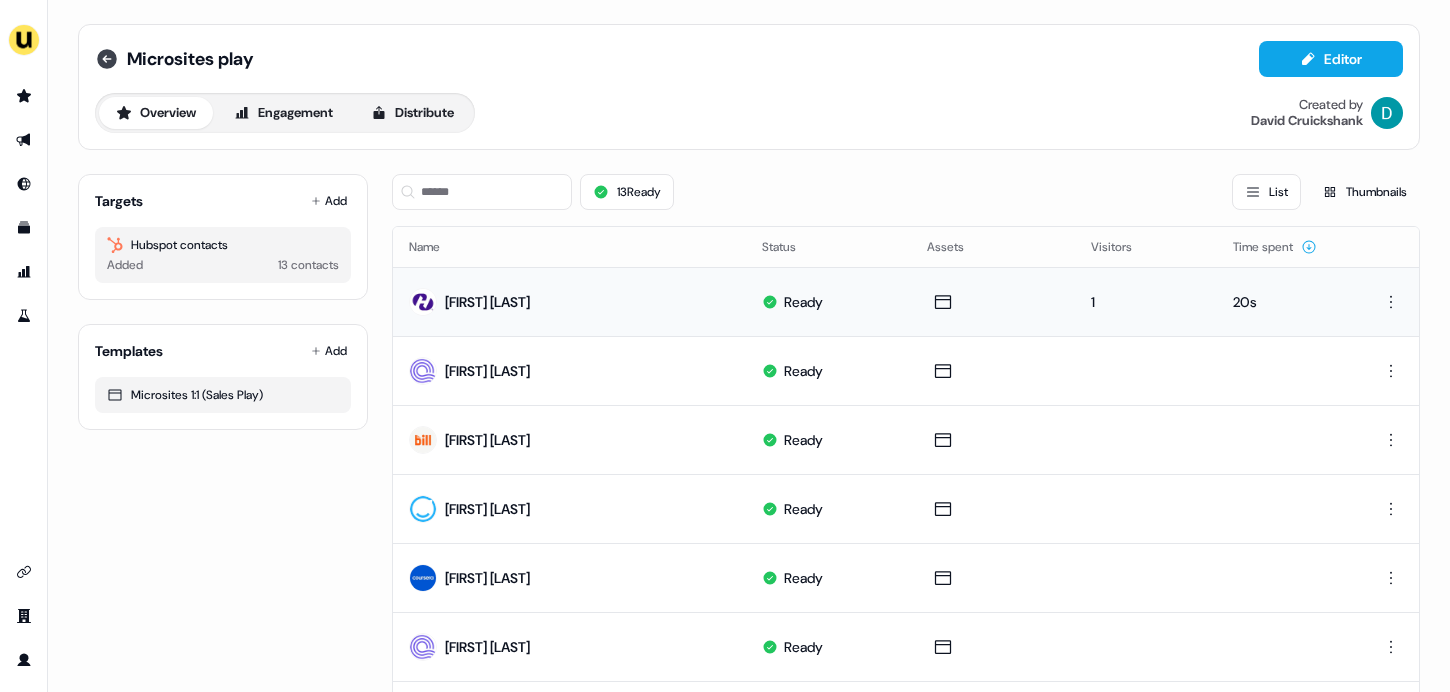 click 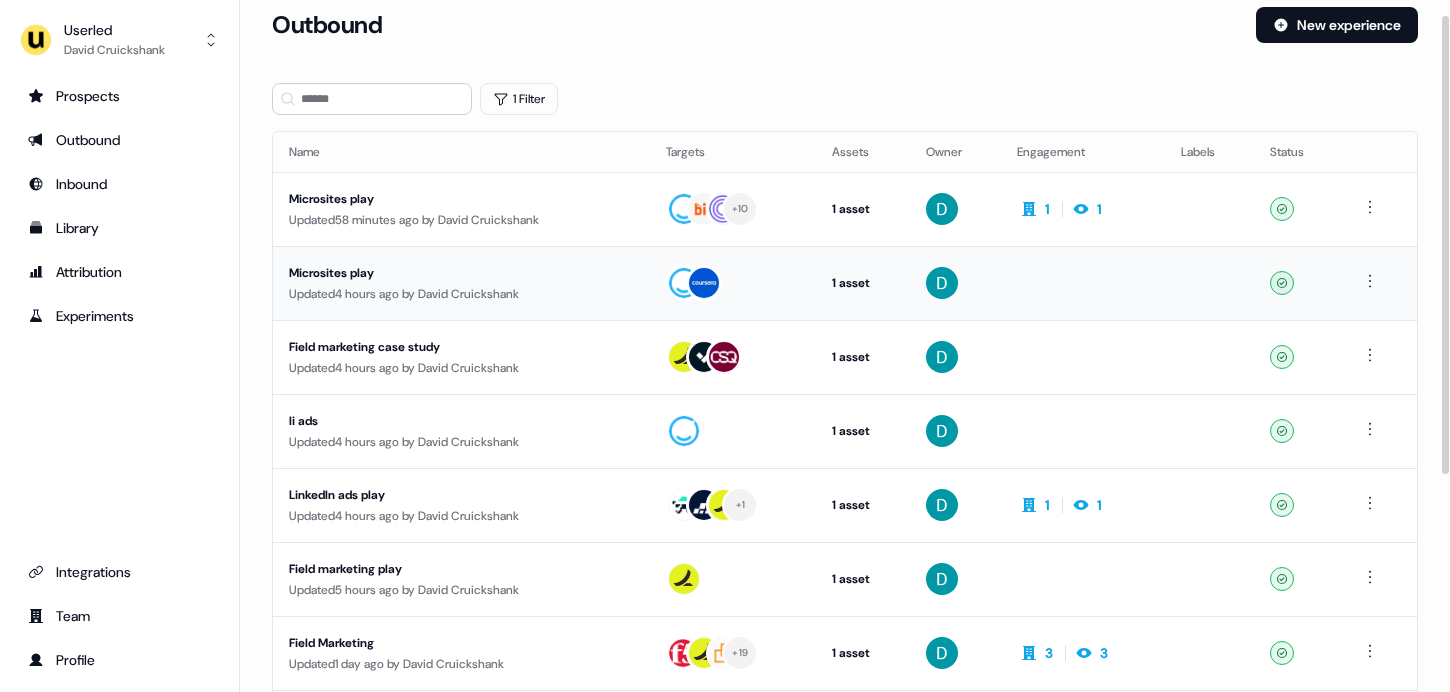 scroll, scrollTop: 36, scrollLeft: 0, axis: vertical 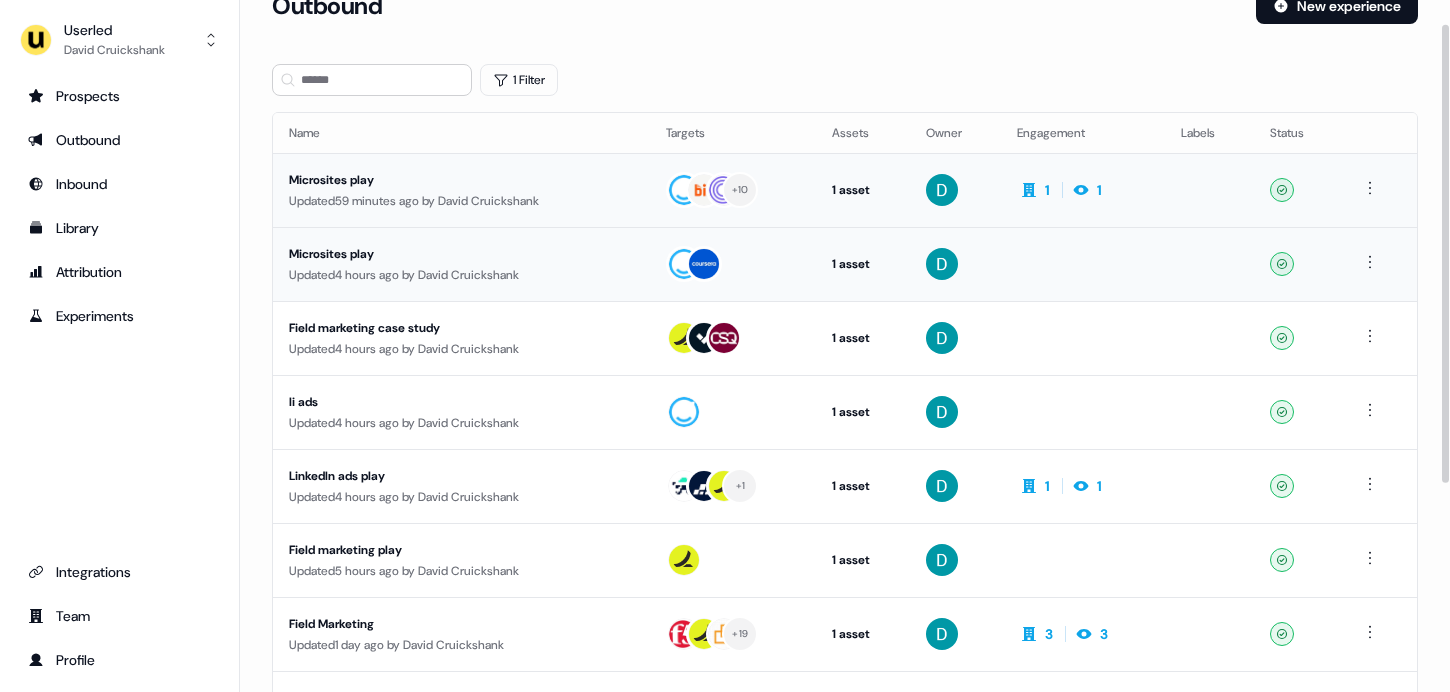 click on "Updated 59 minutes ago by [FIRST] [LAST]" at bounding box center [461, 201] 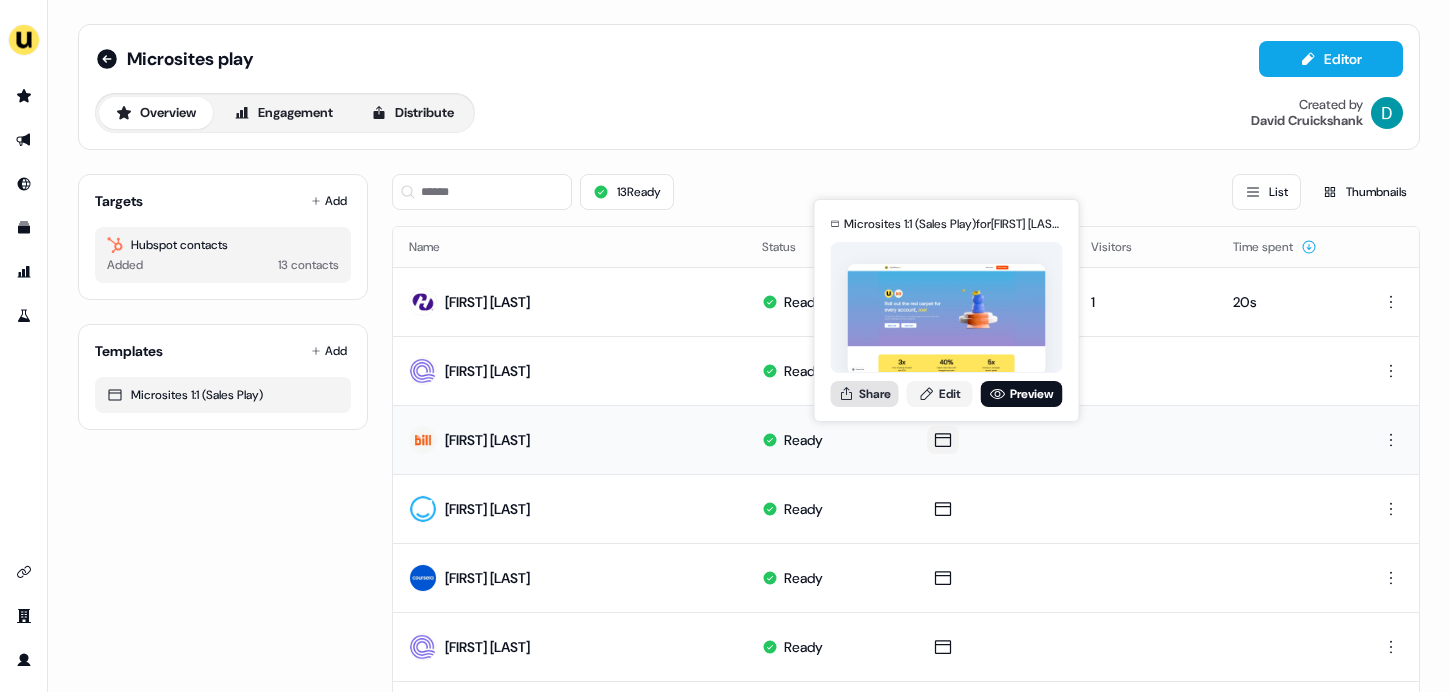 click on "Share" at bounding box center [865, 394] 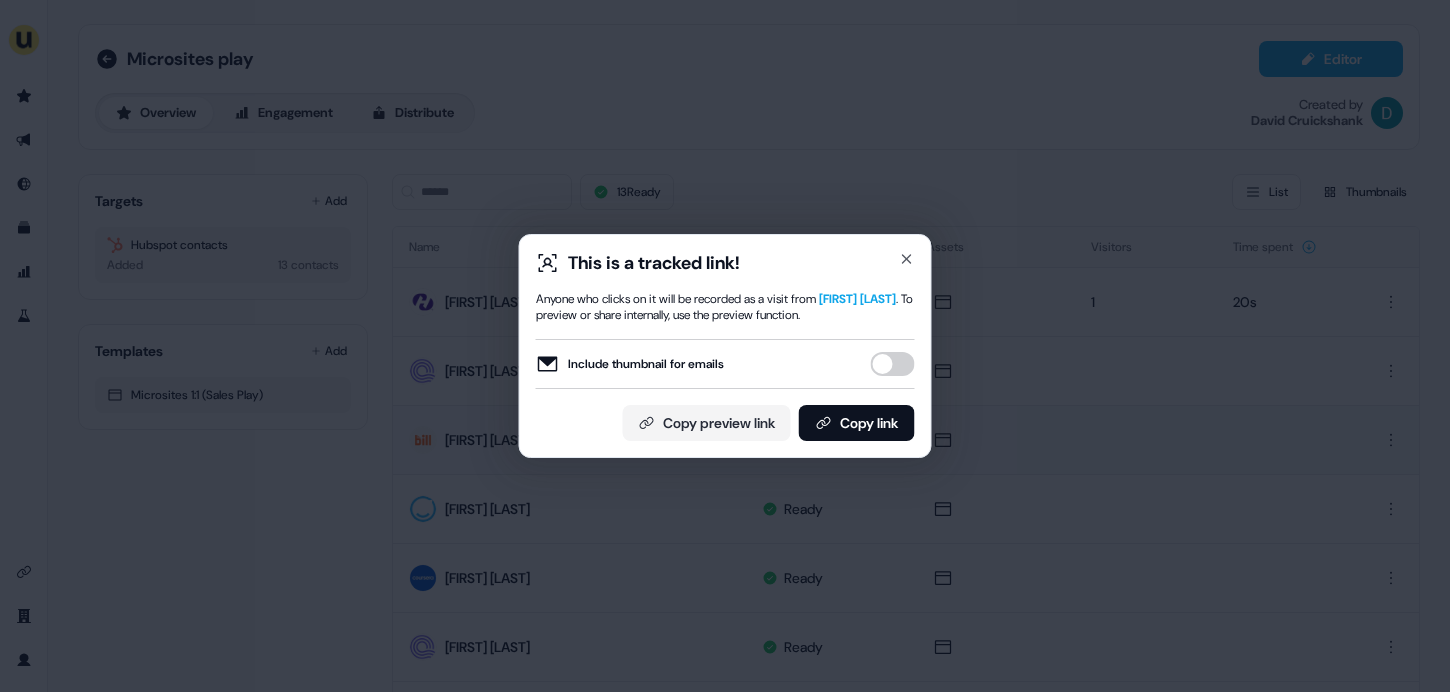 click on "Include thumbnail for emails" at bounding box center (893, 364) 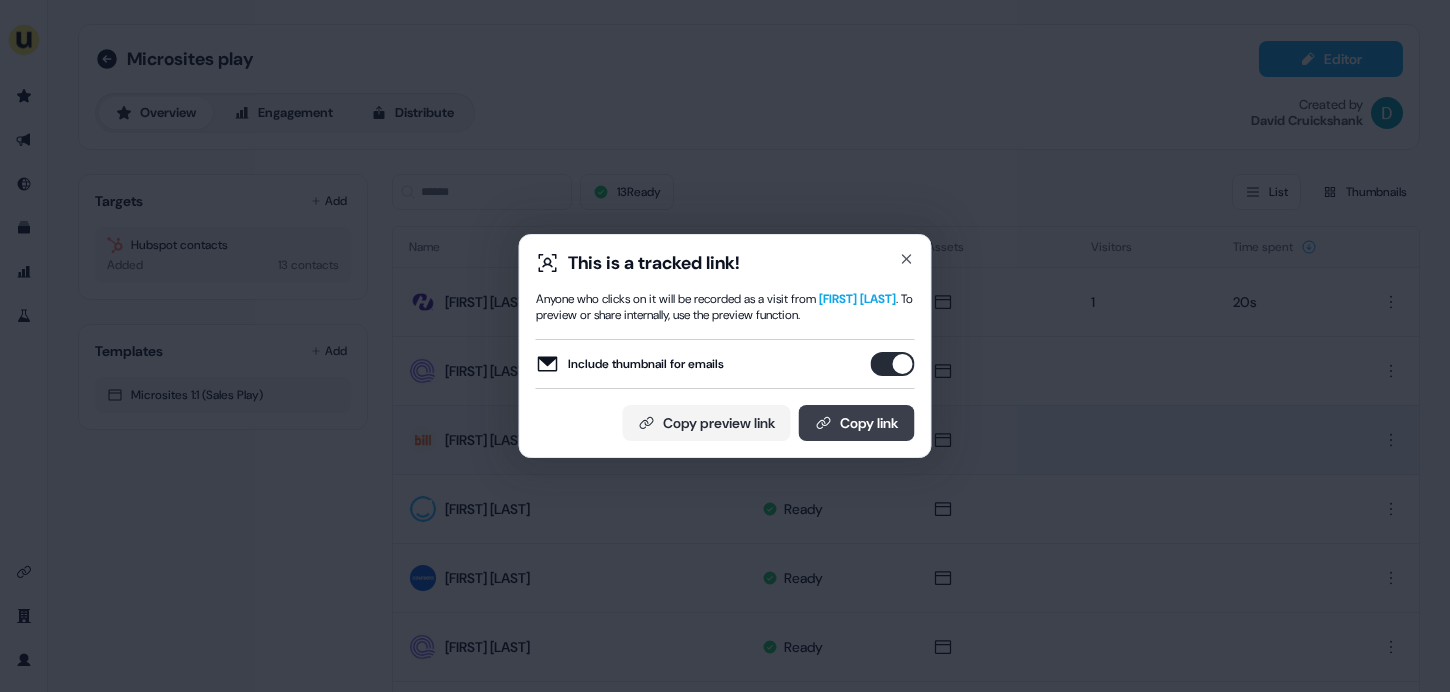 click on "Copy link" at bounding box center (857, 423) 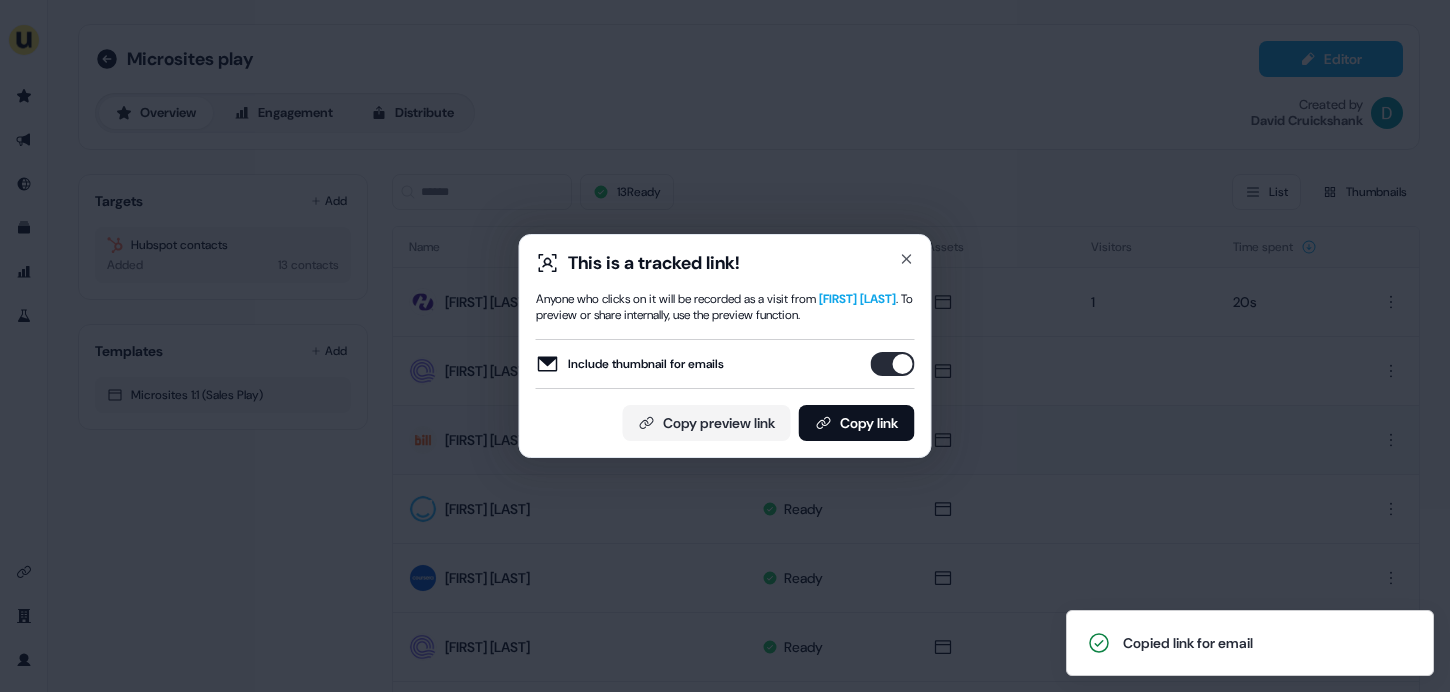 type 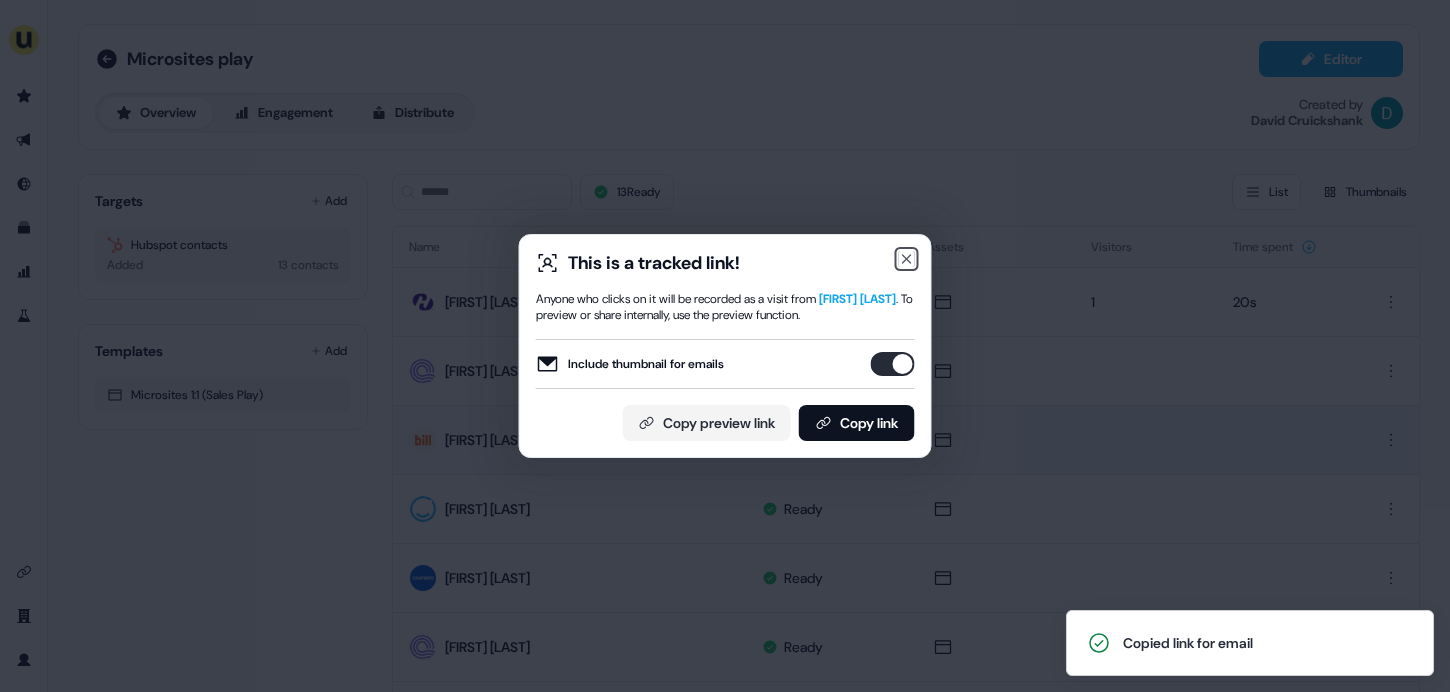click 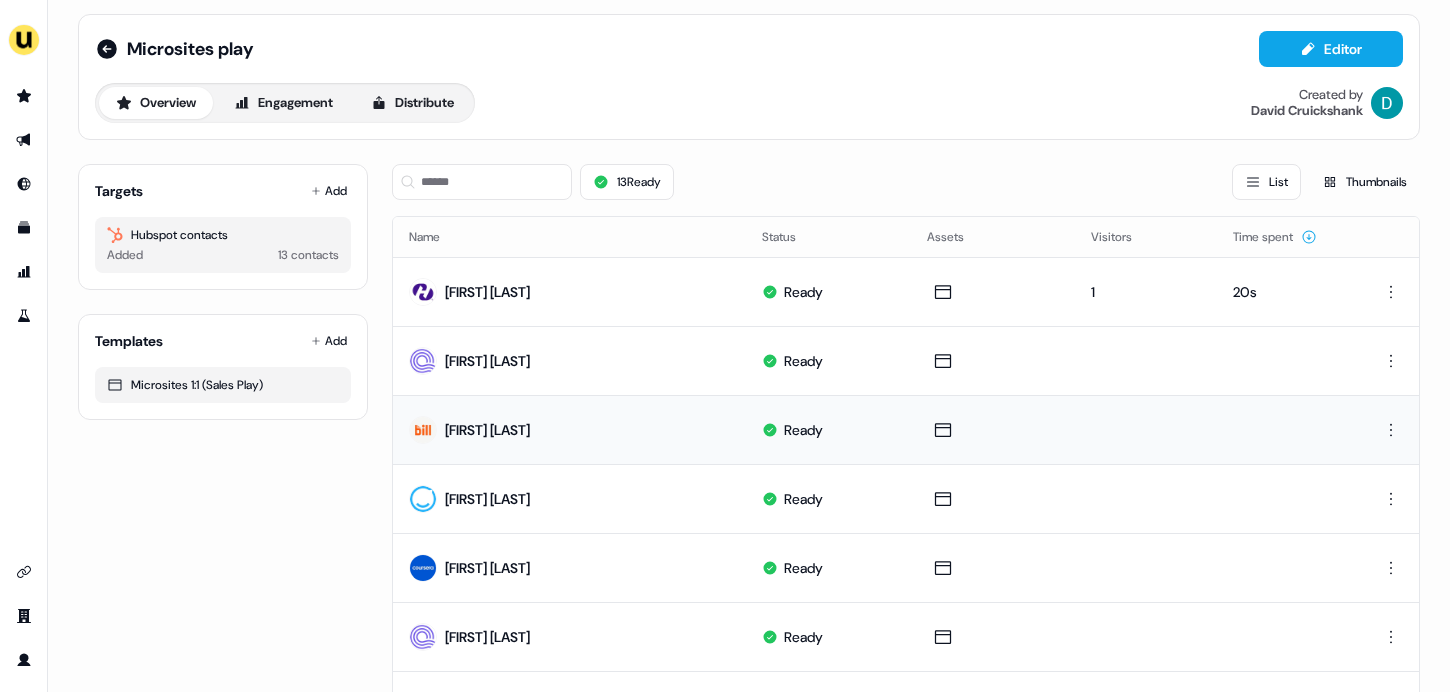 scroll, scrollTop: 0, scrollLeft: 0, axis: both 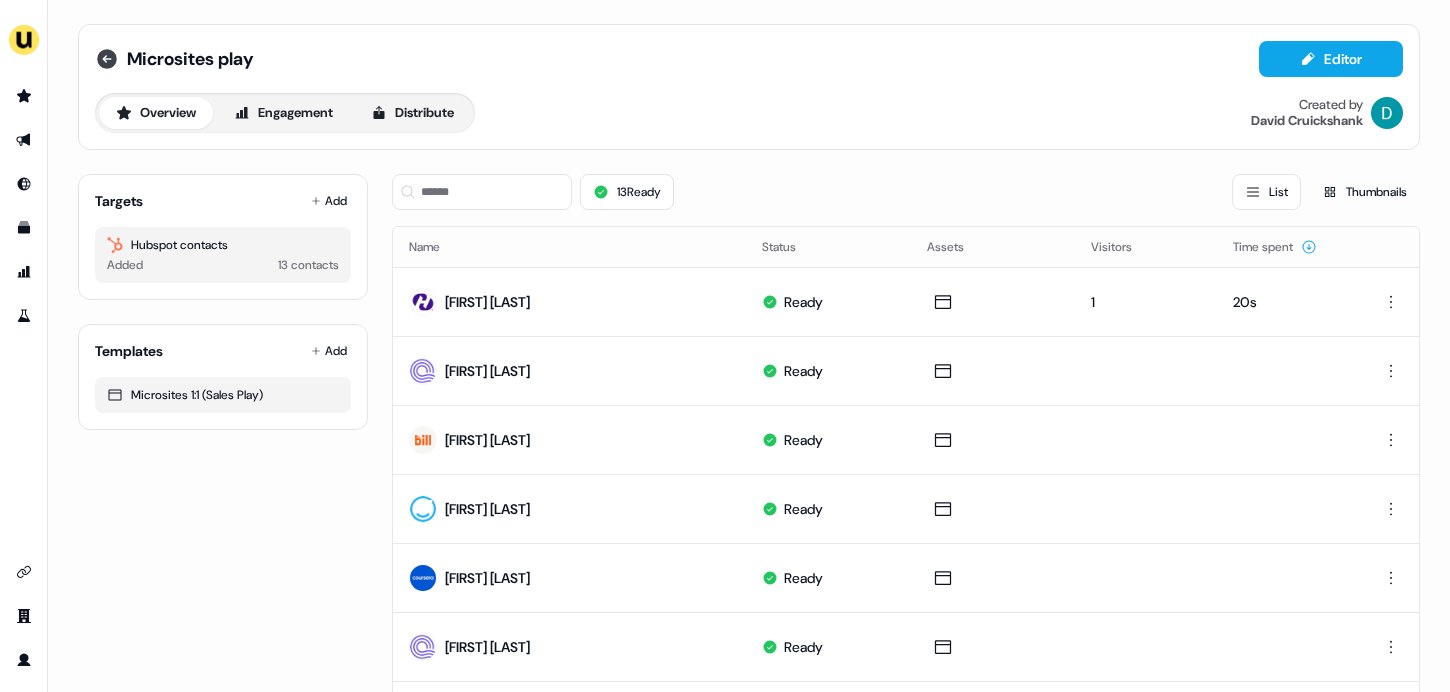 click 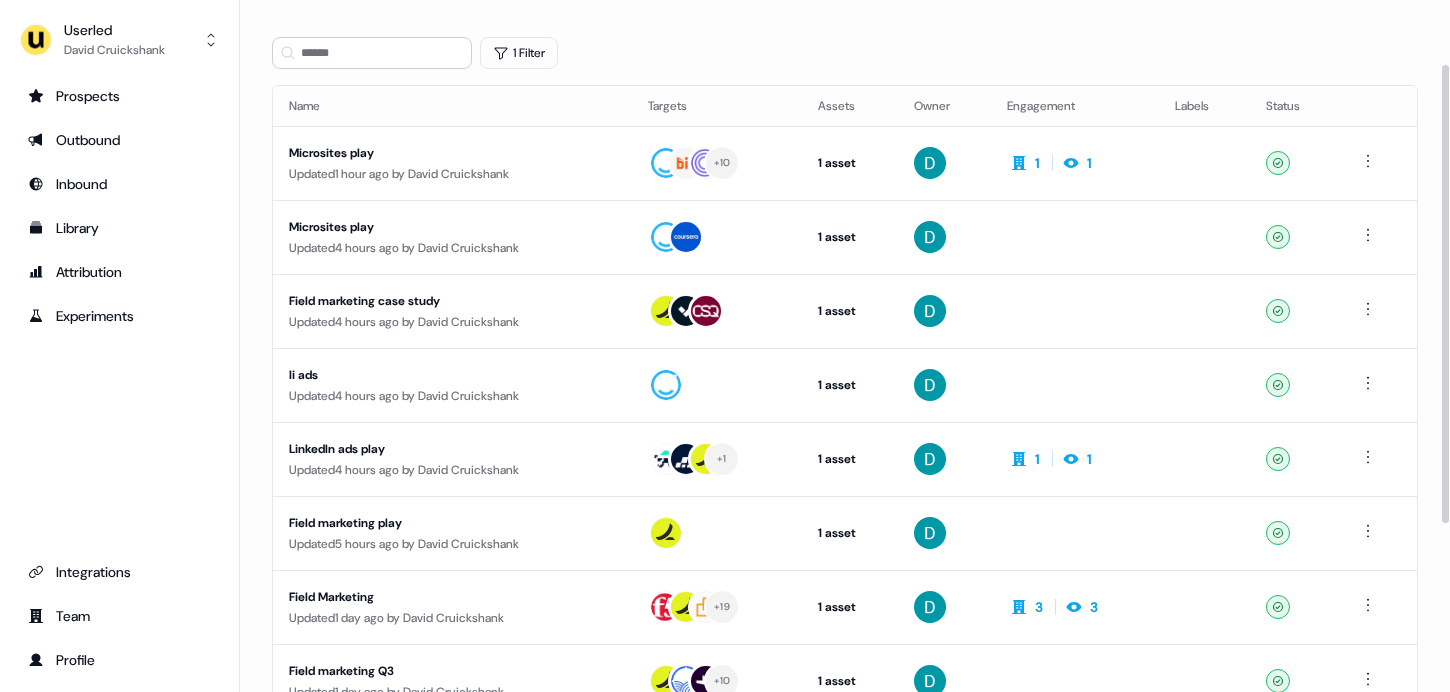 scroll, scrollTop: 96, scrollLeft: 0, axis: vertical 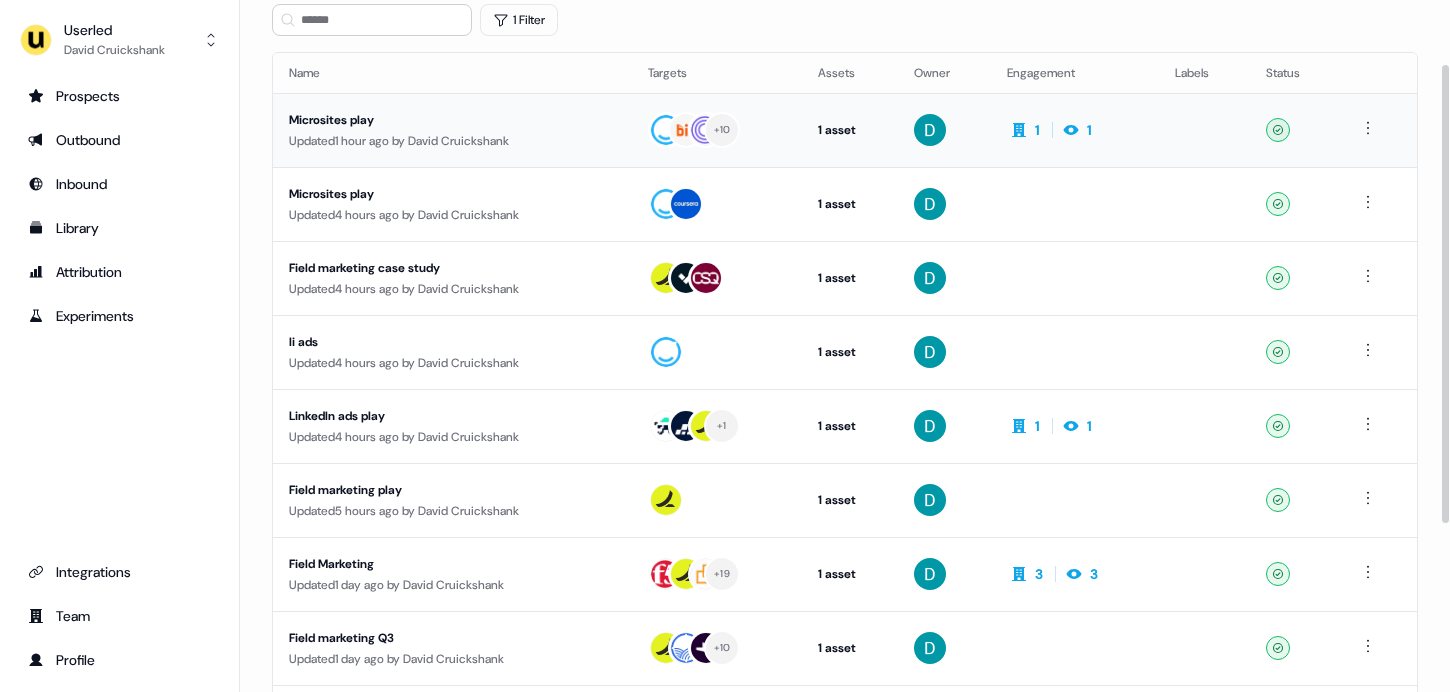 click on "Microsites play" at bounding box center (452, 120) 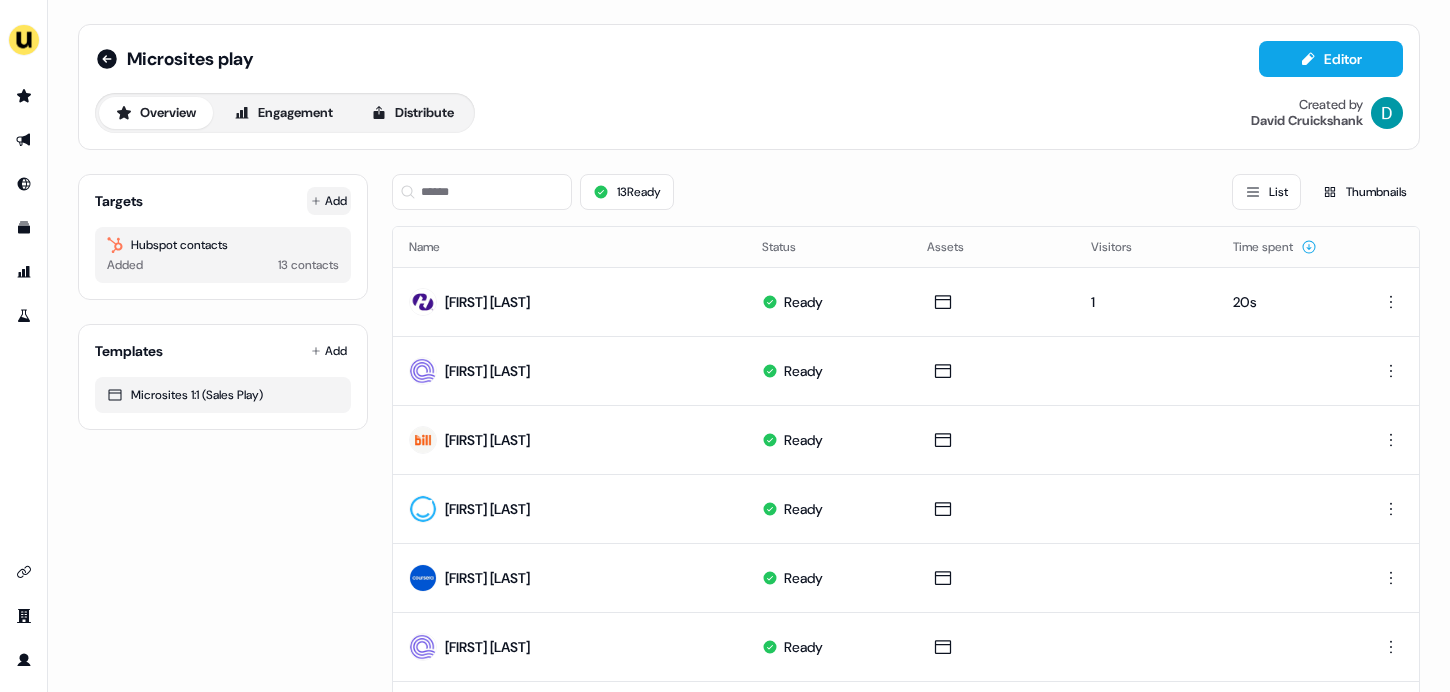 click on "Add" at bounding box center (329, 201) 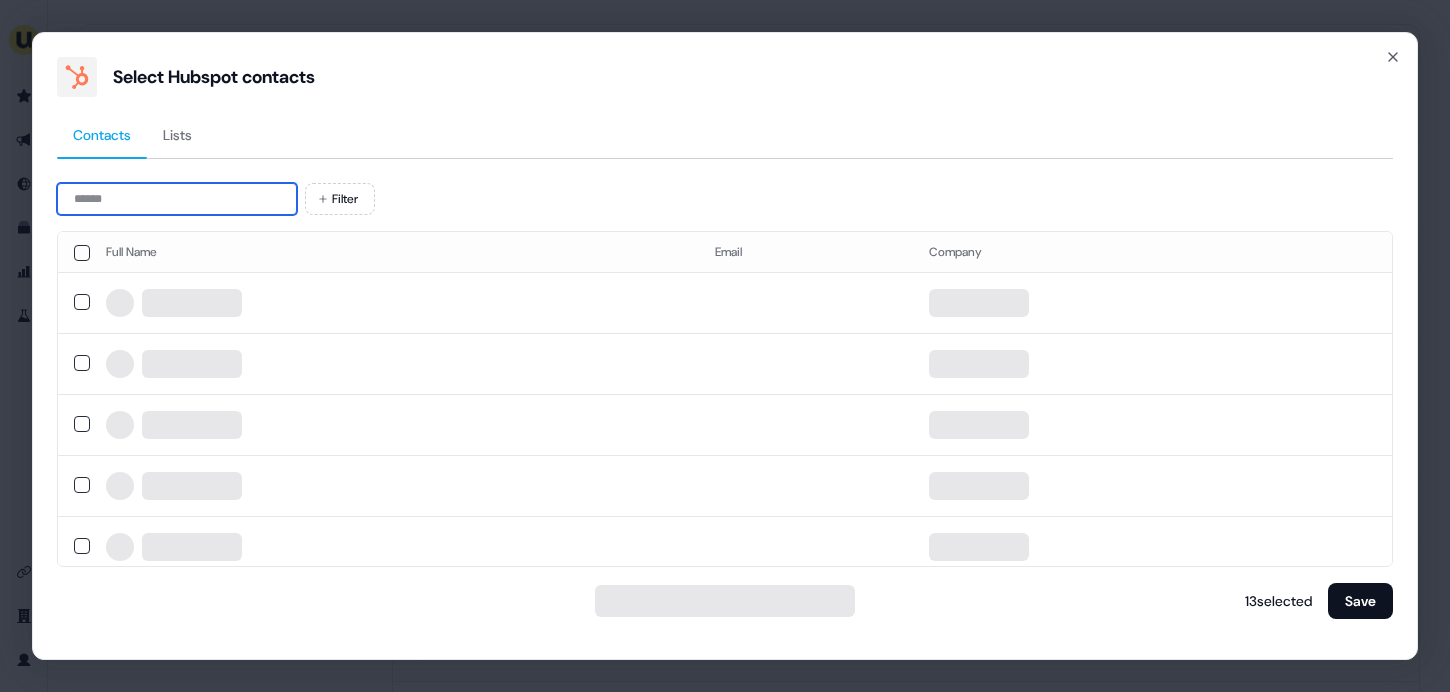 click at bounding box center [177, 199] 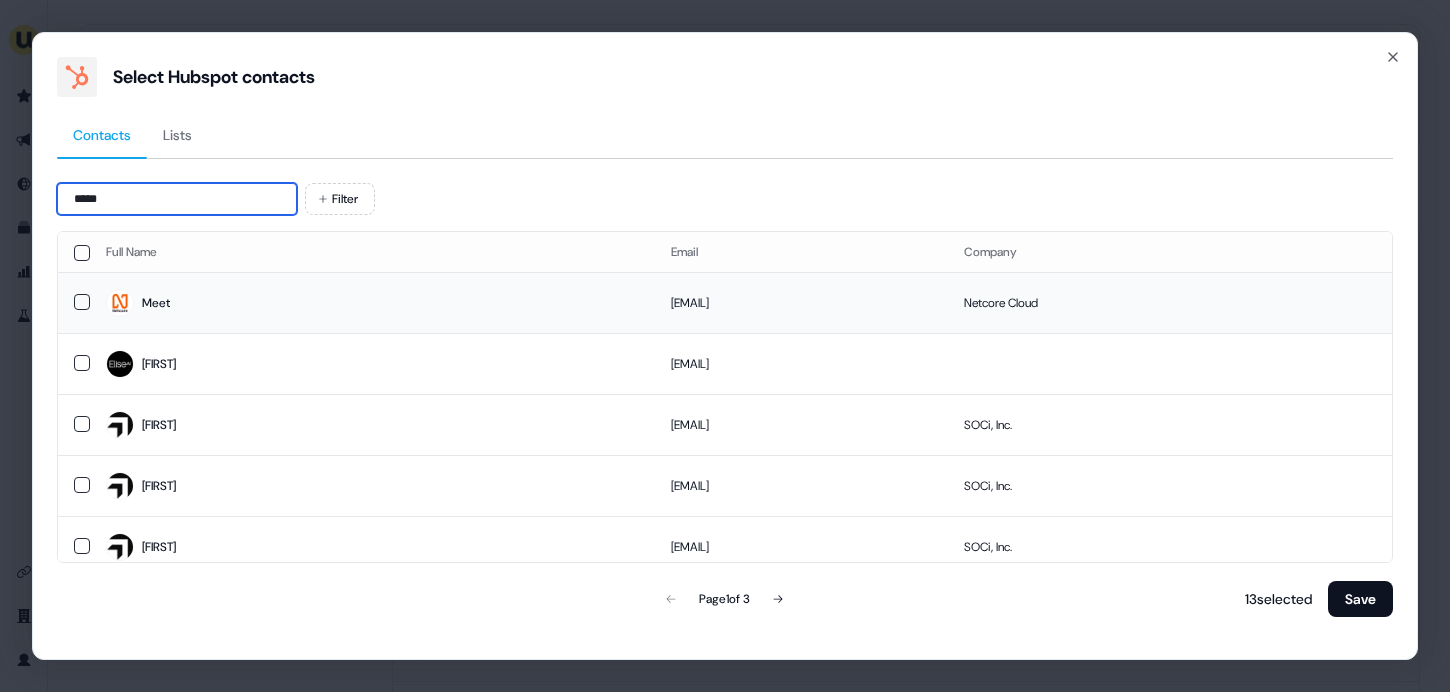 type on "****" 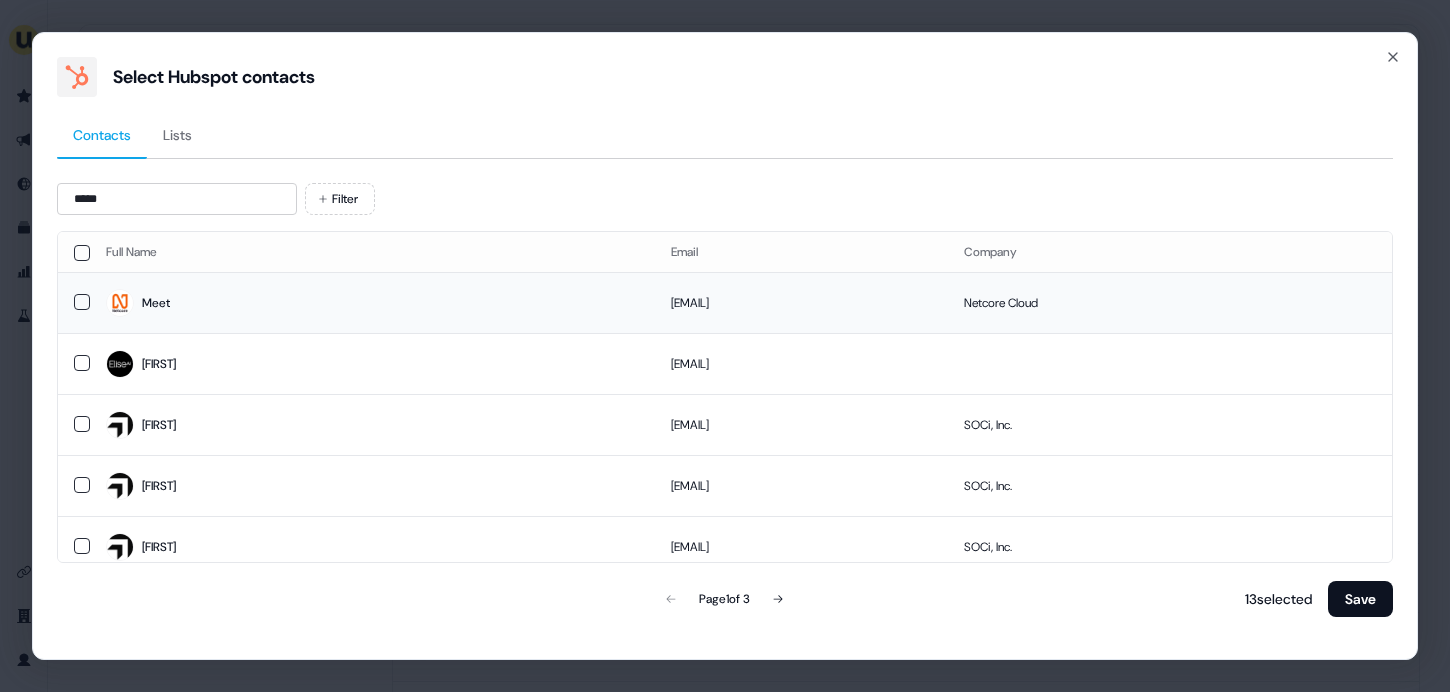 click on "Meet" at bounding box center [372, 303] 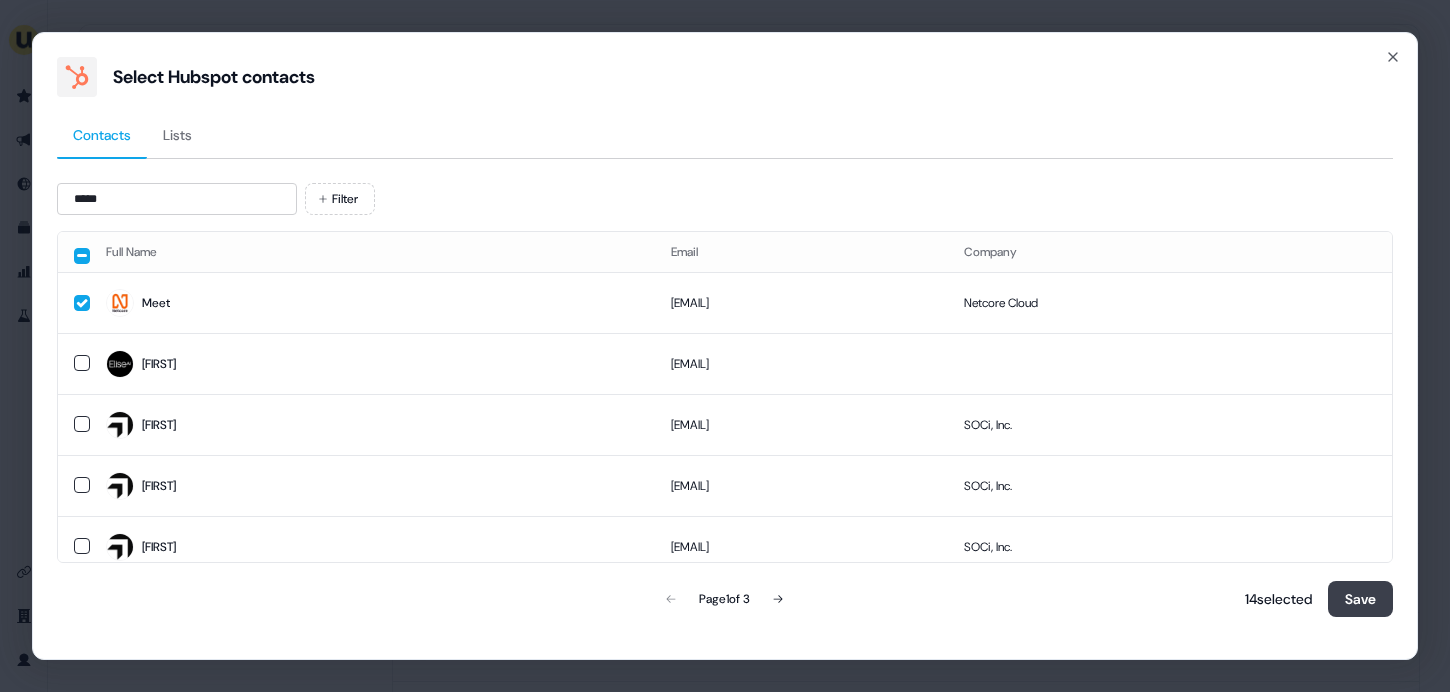 click on "Save" at bounding box center [1360, 599] 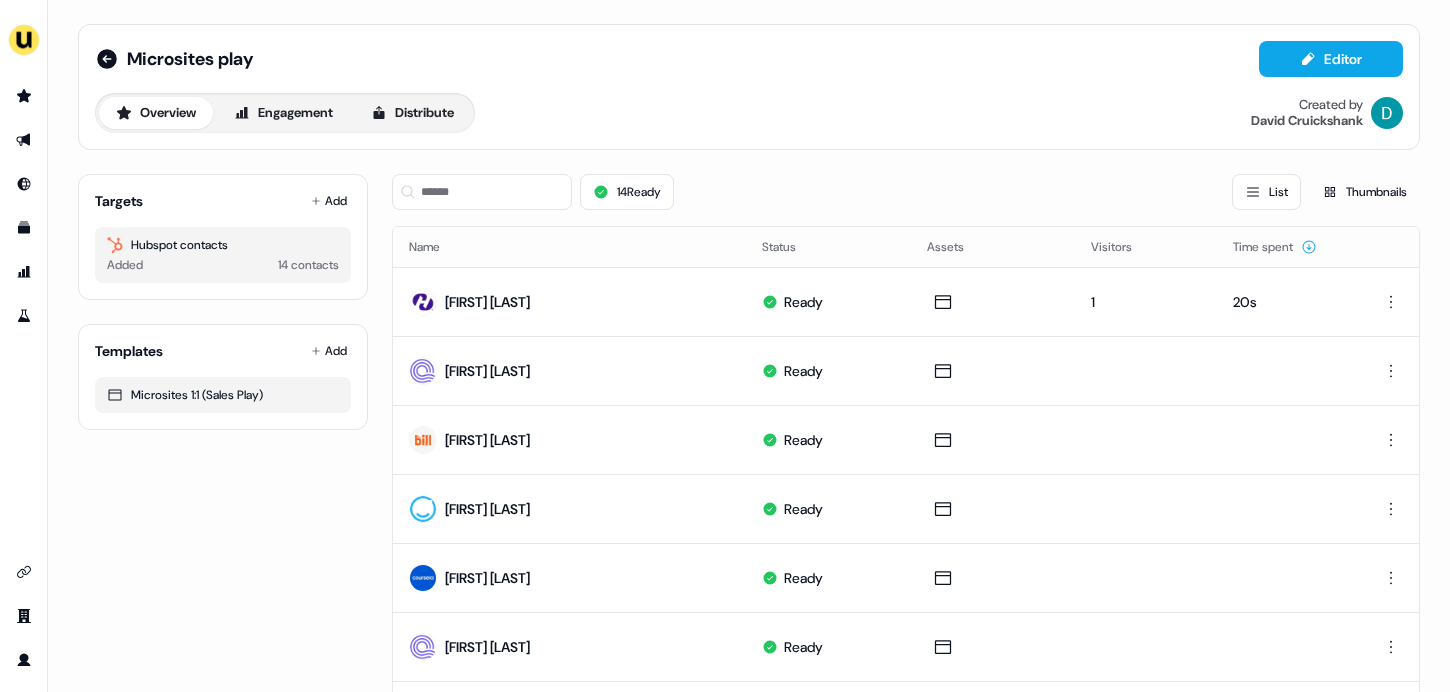 scroll, scrollTop: 605, scrollLeft: 0, axis: vertical 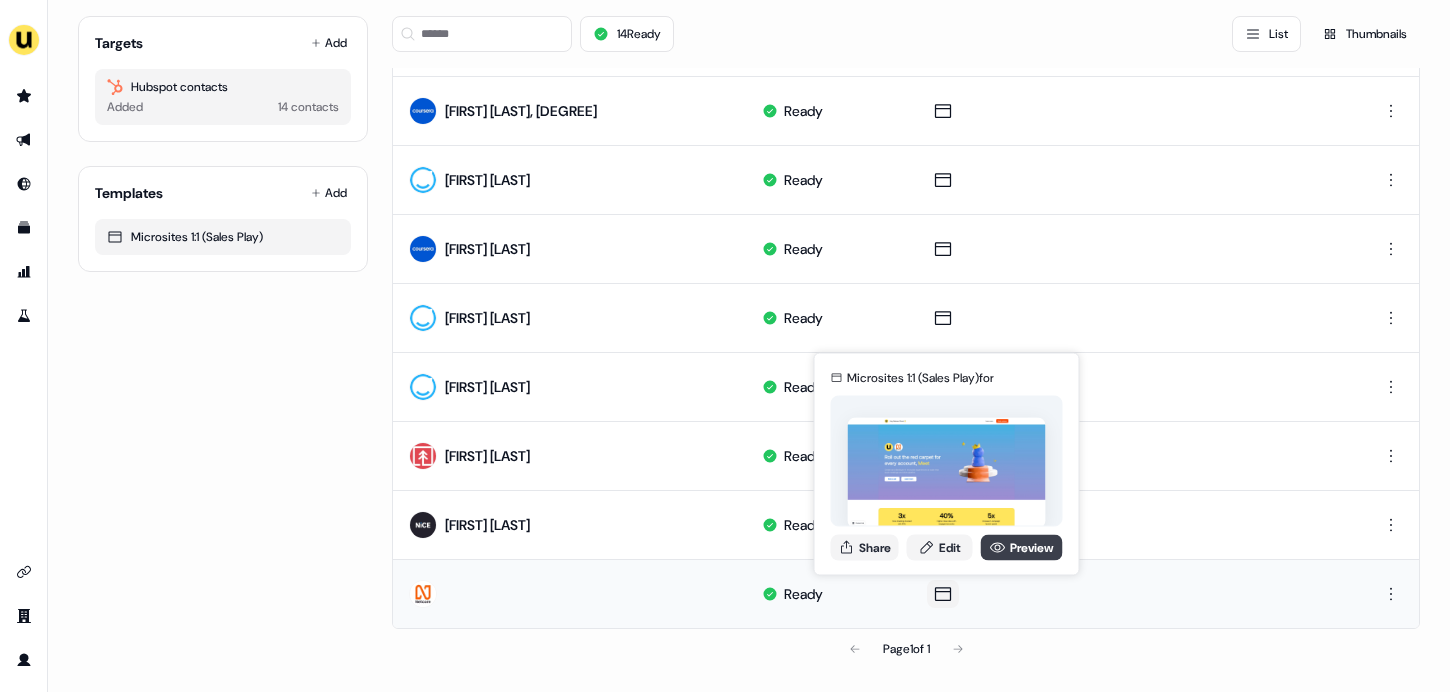 click 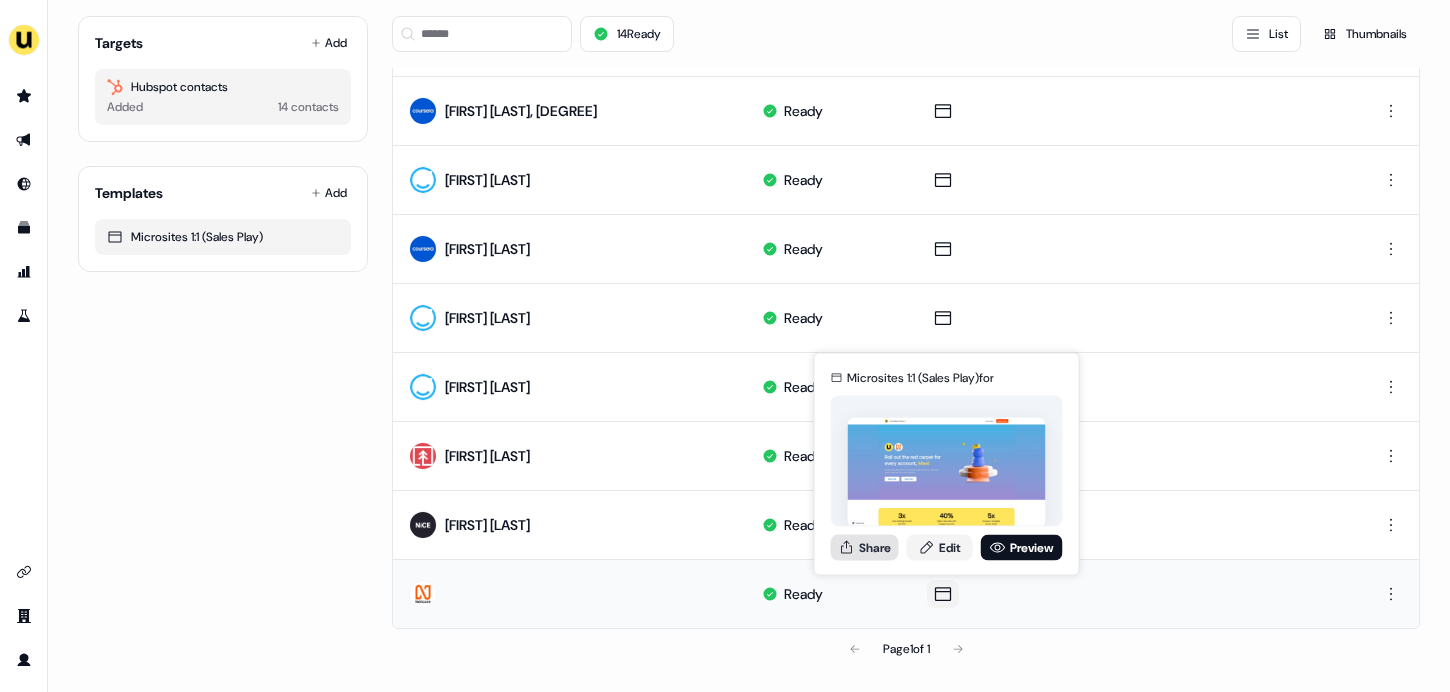 click on "Share" at bounding box center [865, 547] 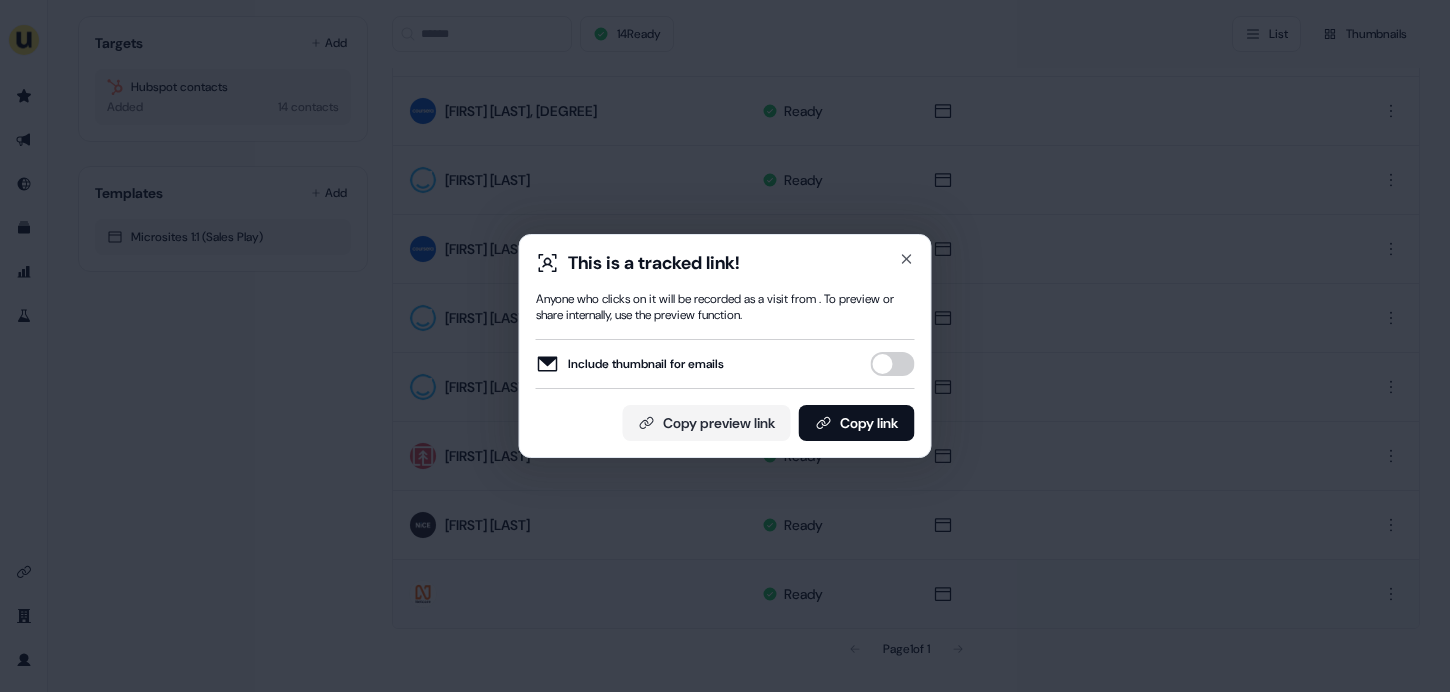 click on "Include thumbnail for emails" at bounding box center (893, 364) 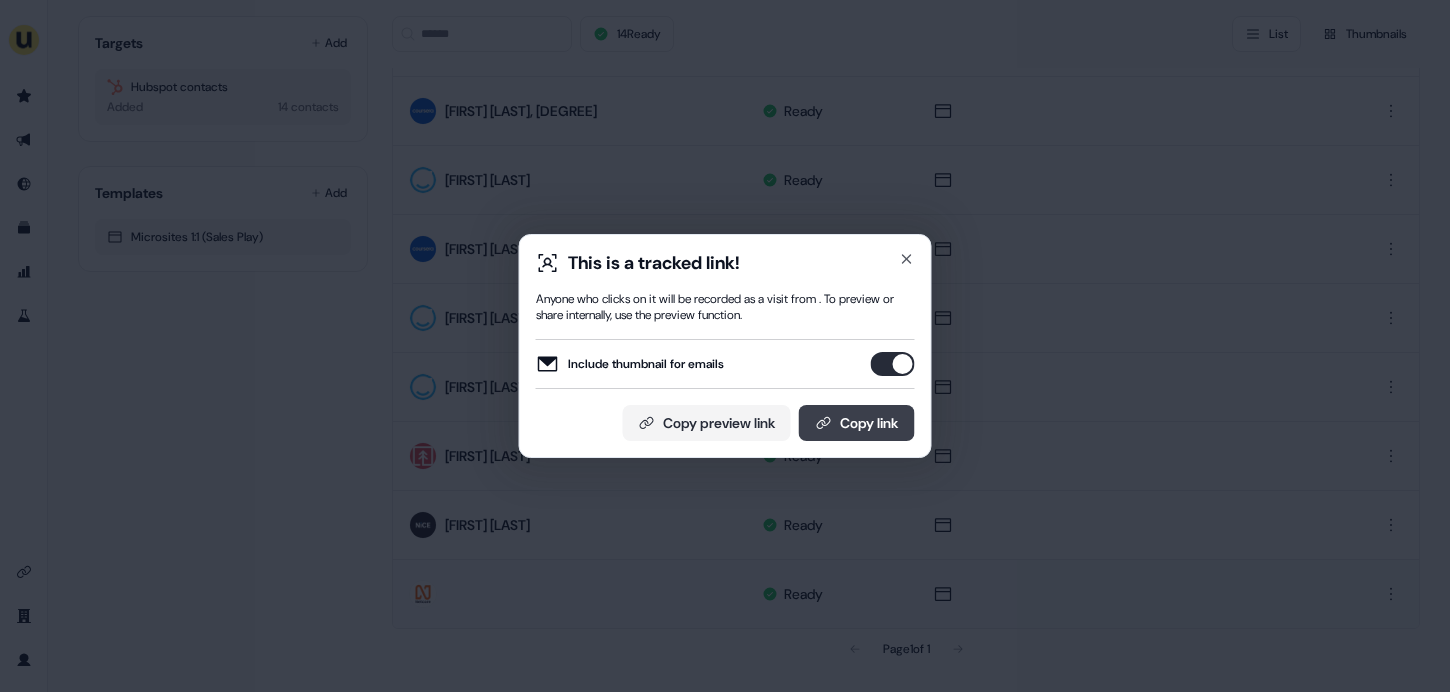 click on "Copy link" at bounding box center [857, 423] 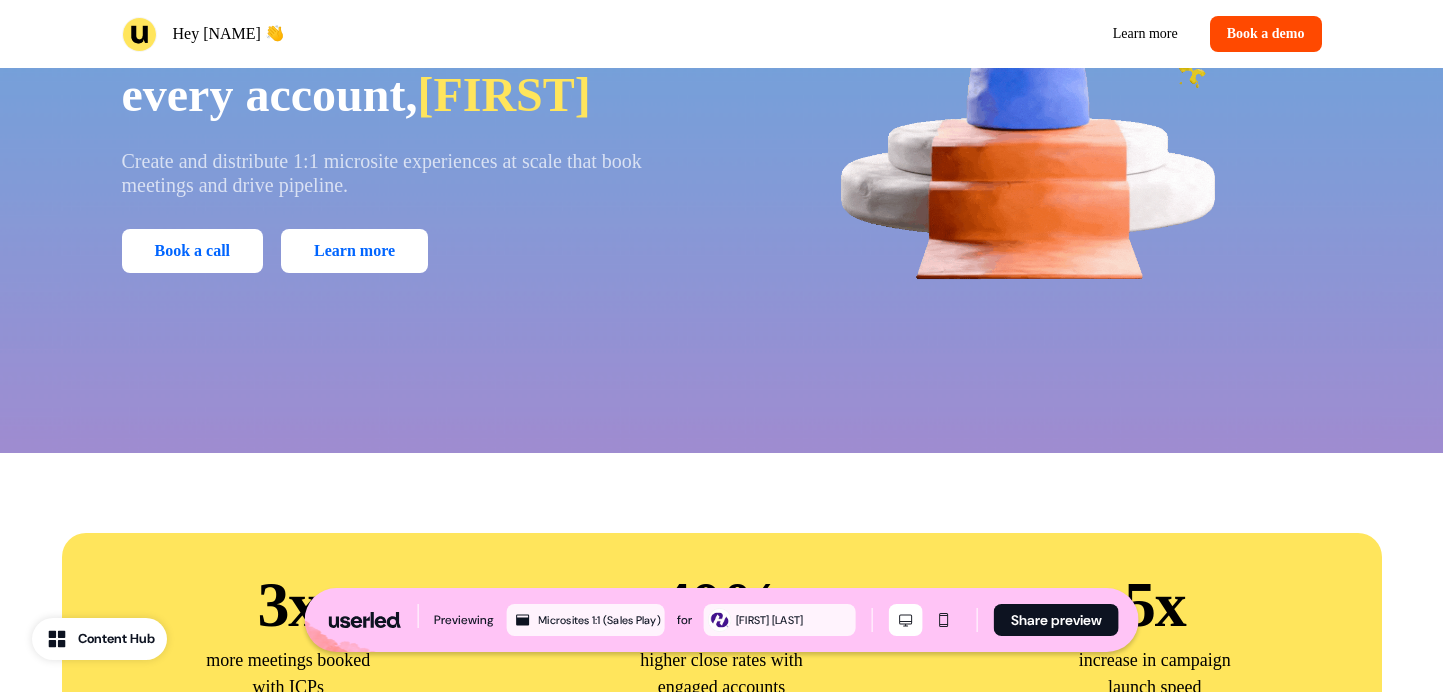 scroll, scrollTop: 0, scrollLeft: 0, axis: both 